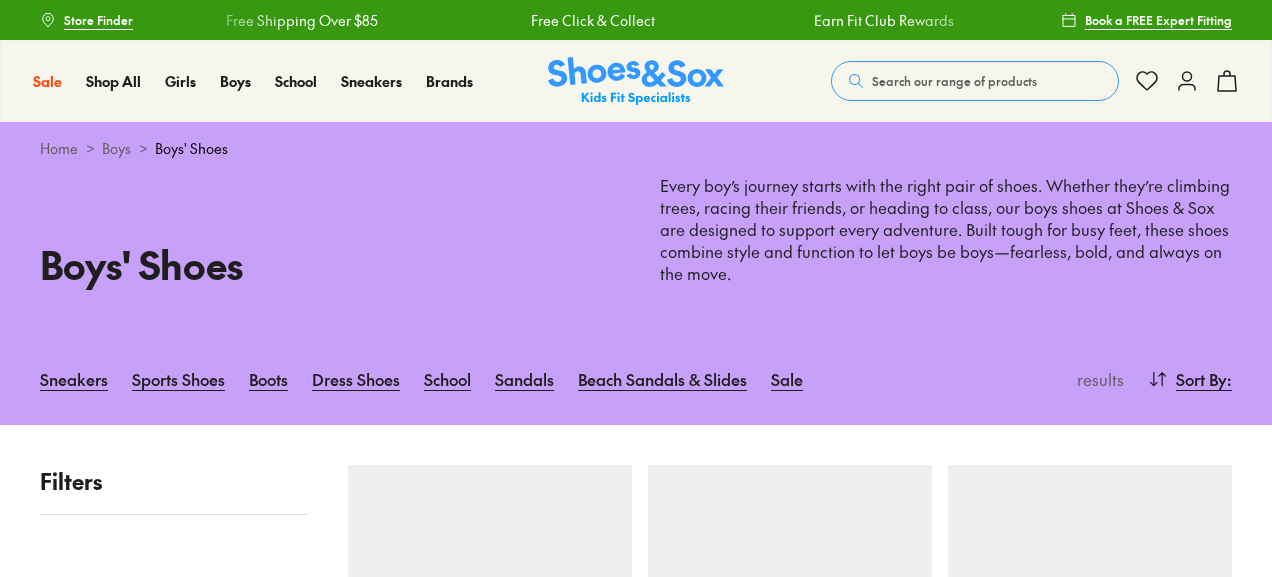 scroll, scrollTop: 0, scrollLeft: 0, axis: both 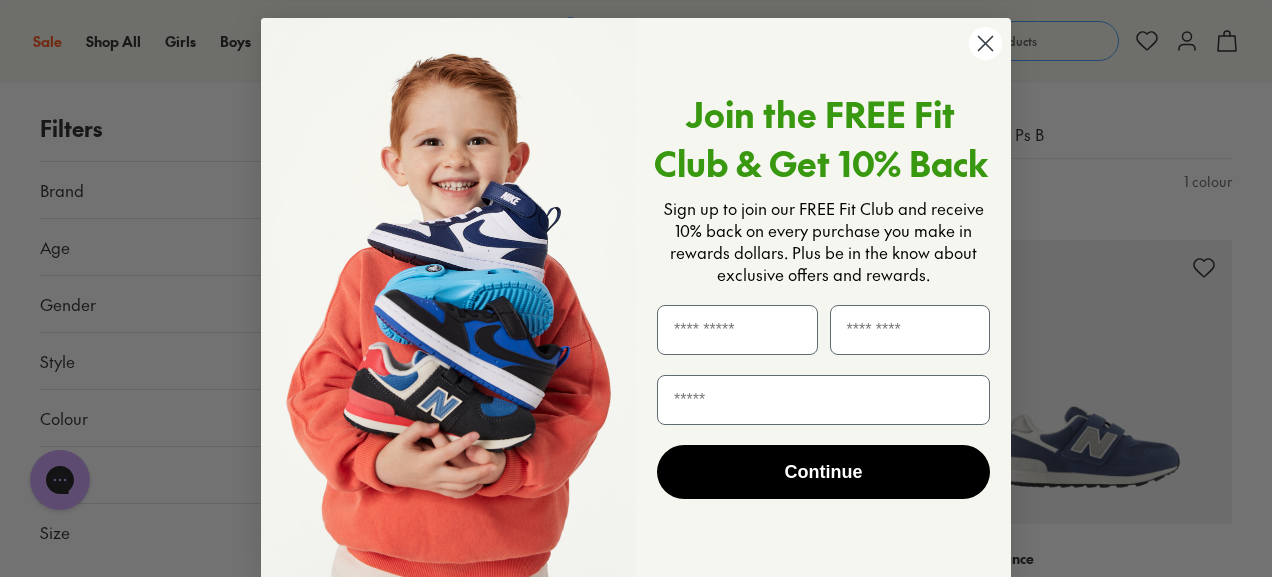 click 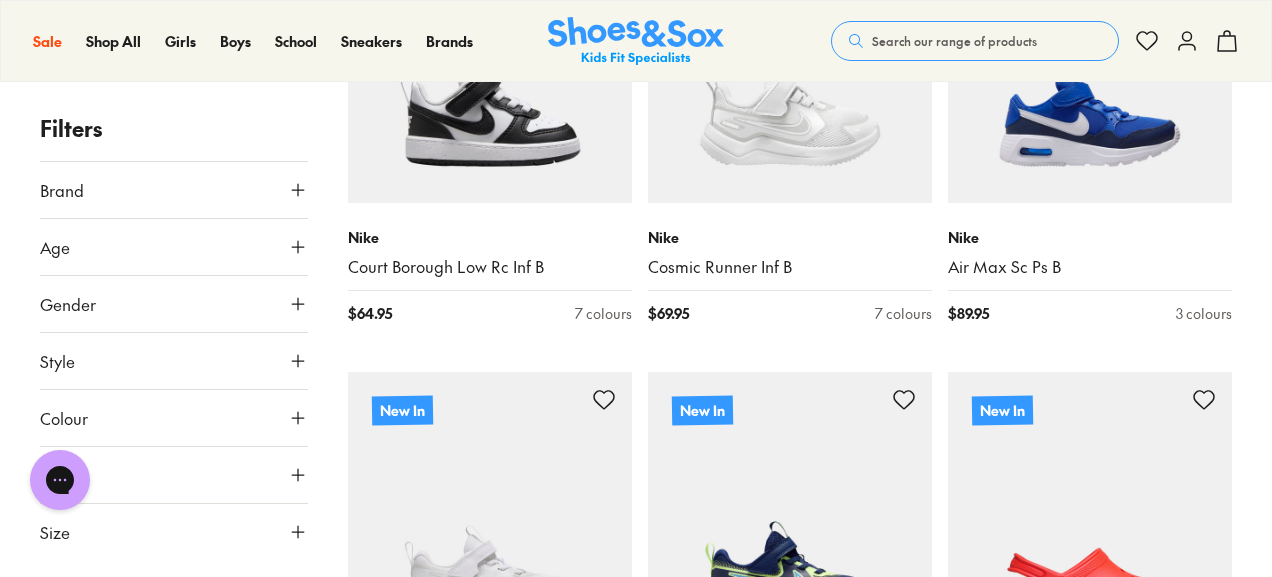 scroll, scrollTop: 4170, scrollLeft: 0, axis: vertical 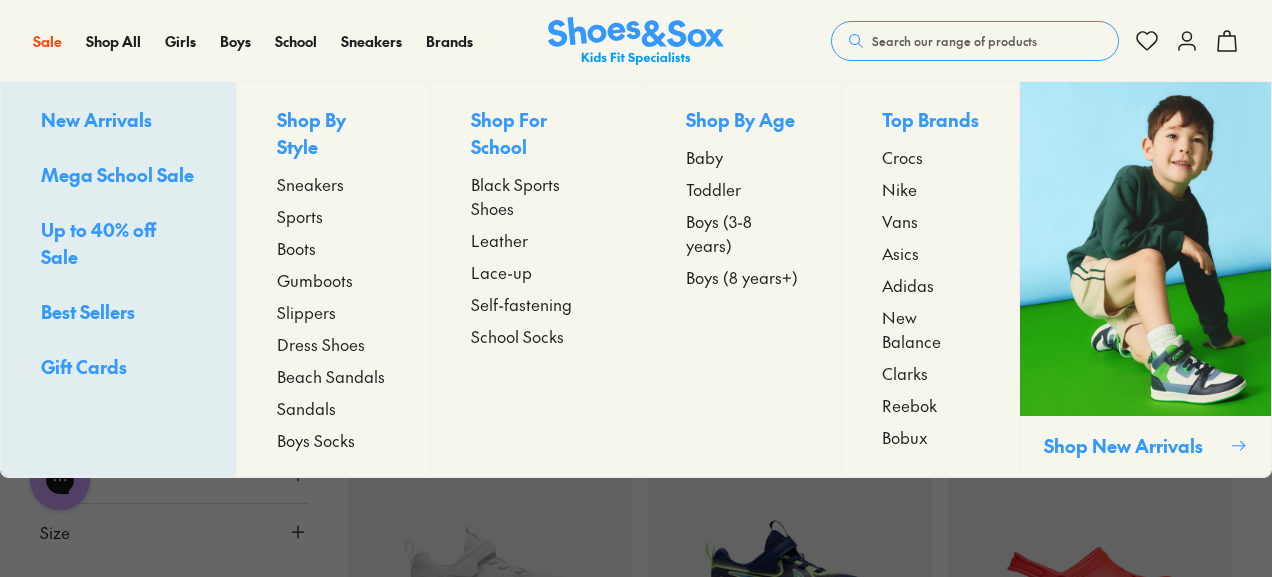 click on "Dress Shoes" at bounding box center (321, 344) 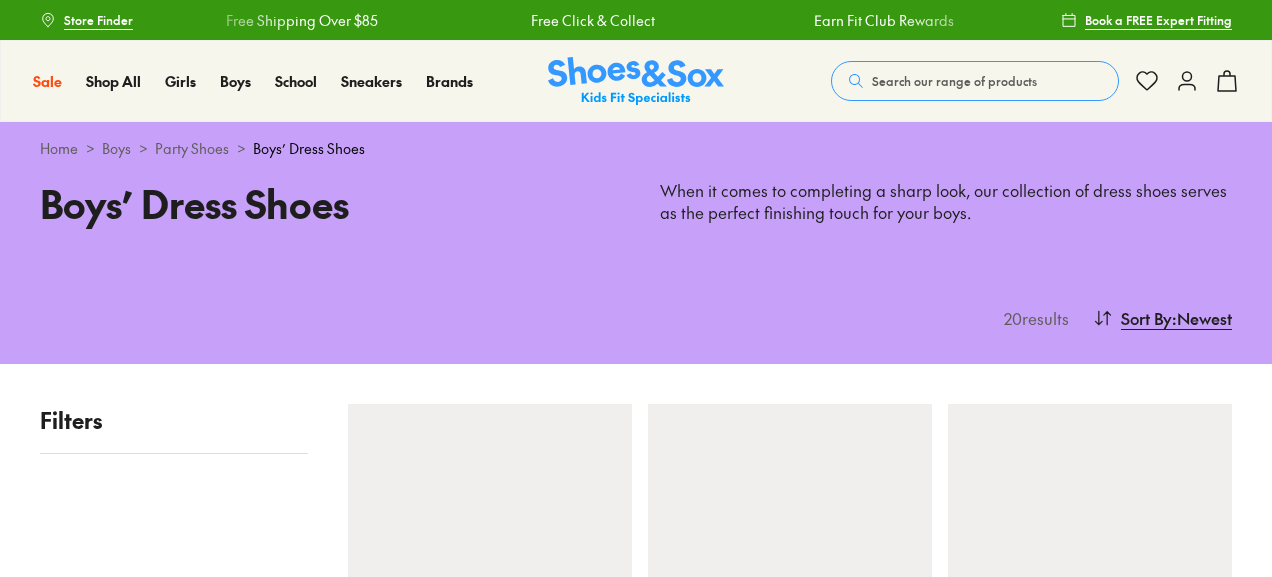 scroll, scrollTop: 256, scrollLeft: 0, axis: vertical 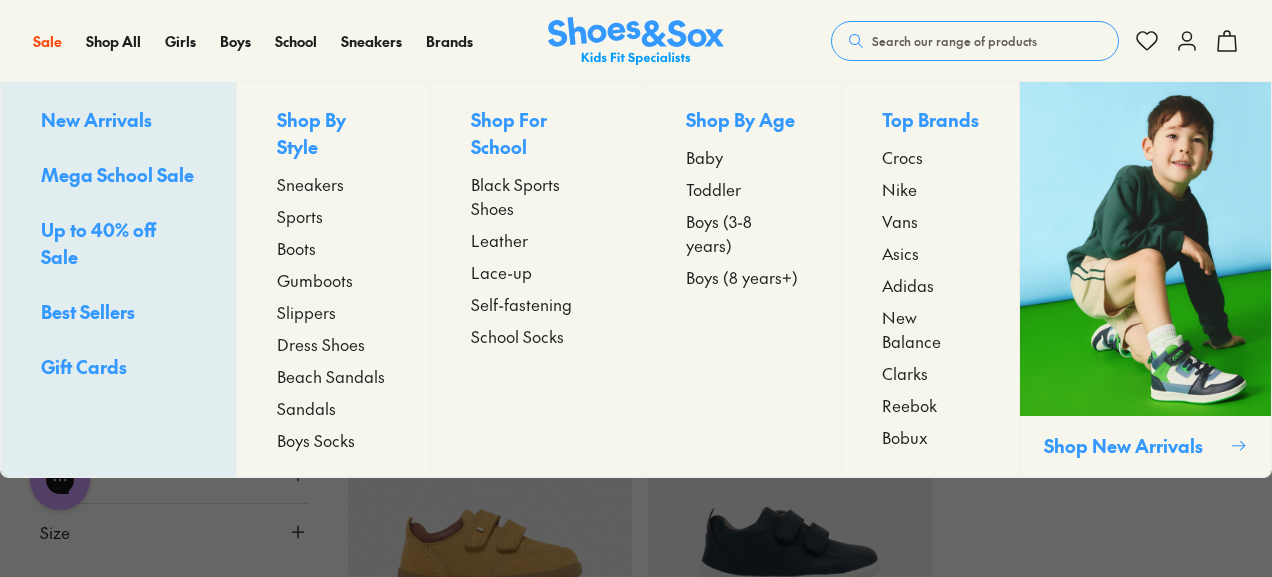 click on "Toddler" at bounding box center (713, 189) 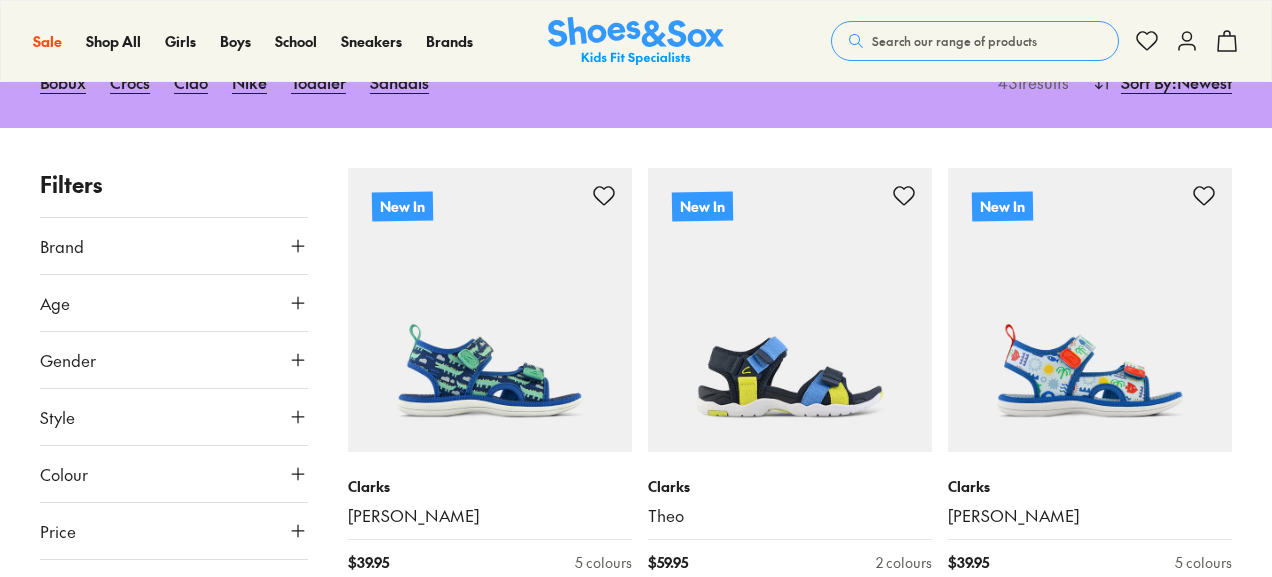 scroll, scrollTop: 287, scrollLeft: 0, axis: vertical 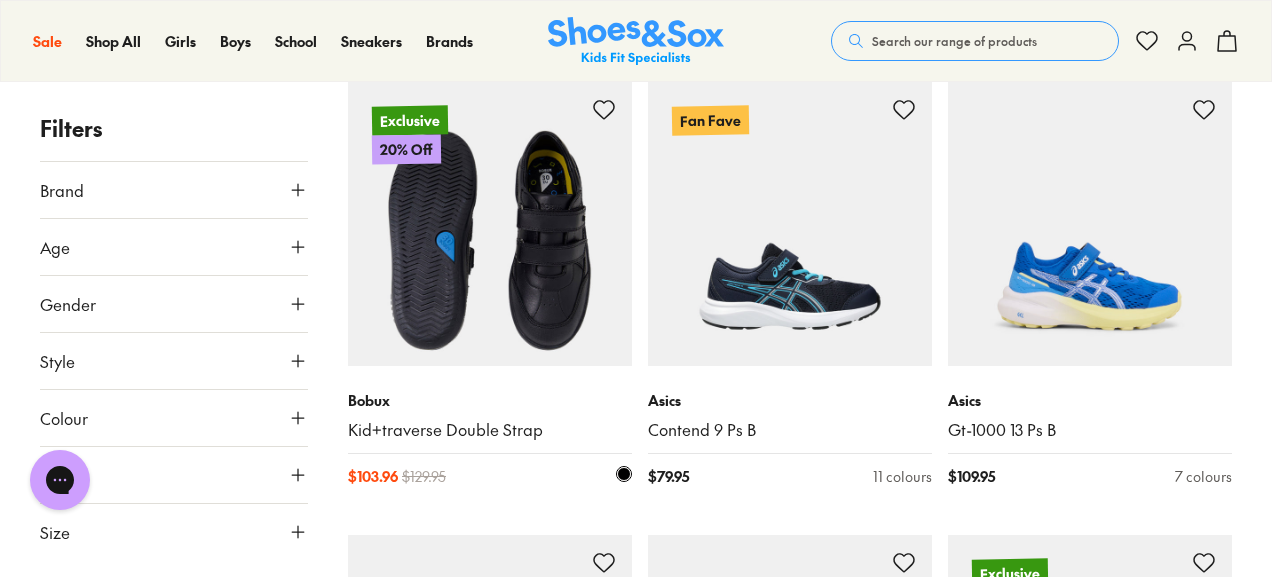 type on "***" 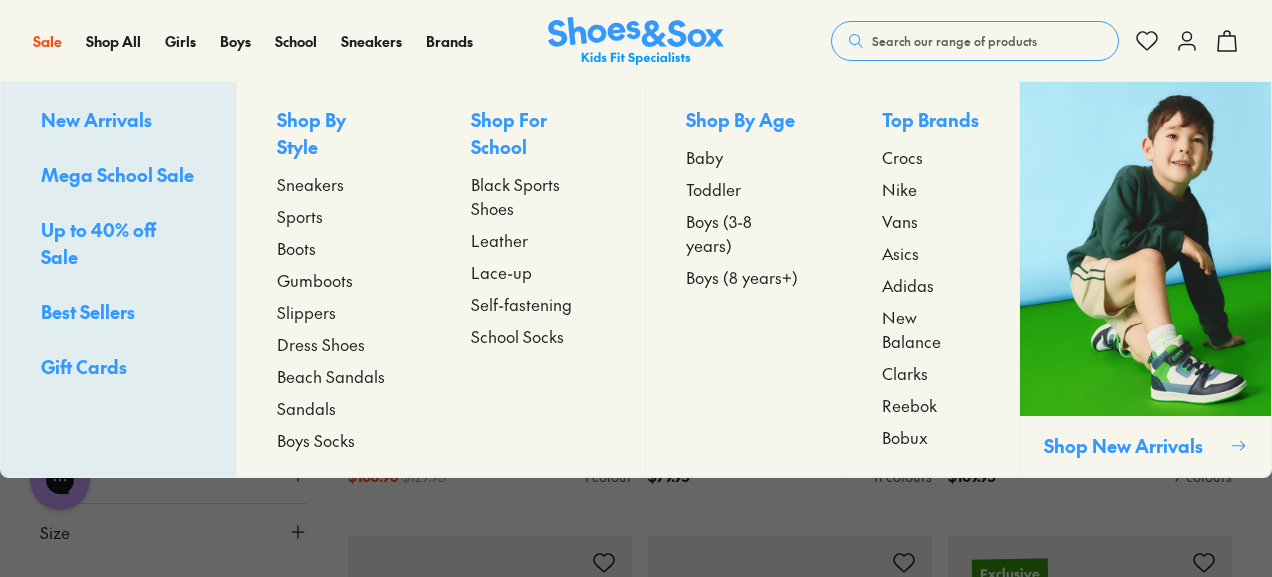 click on "Sandals" at bounding box center (306, 408) 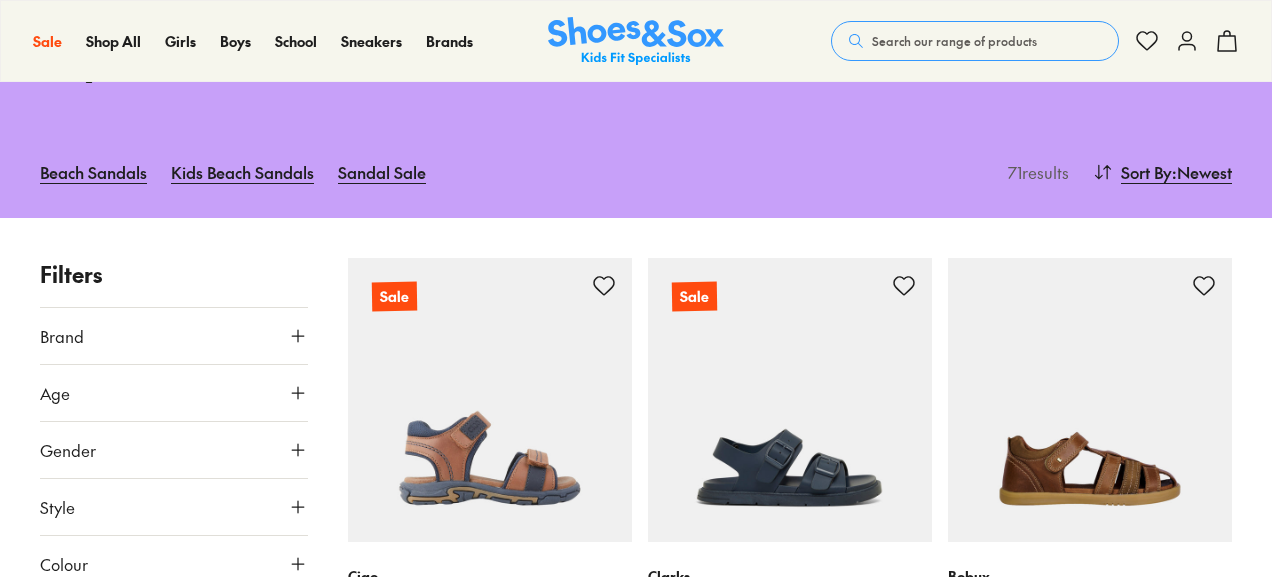 scroll, scrollTop: 185, scrollLeft: 0, axis: vertical 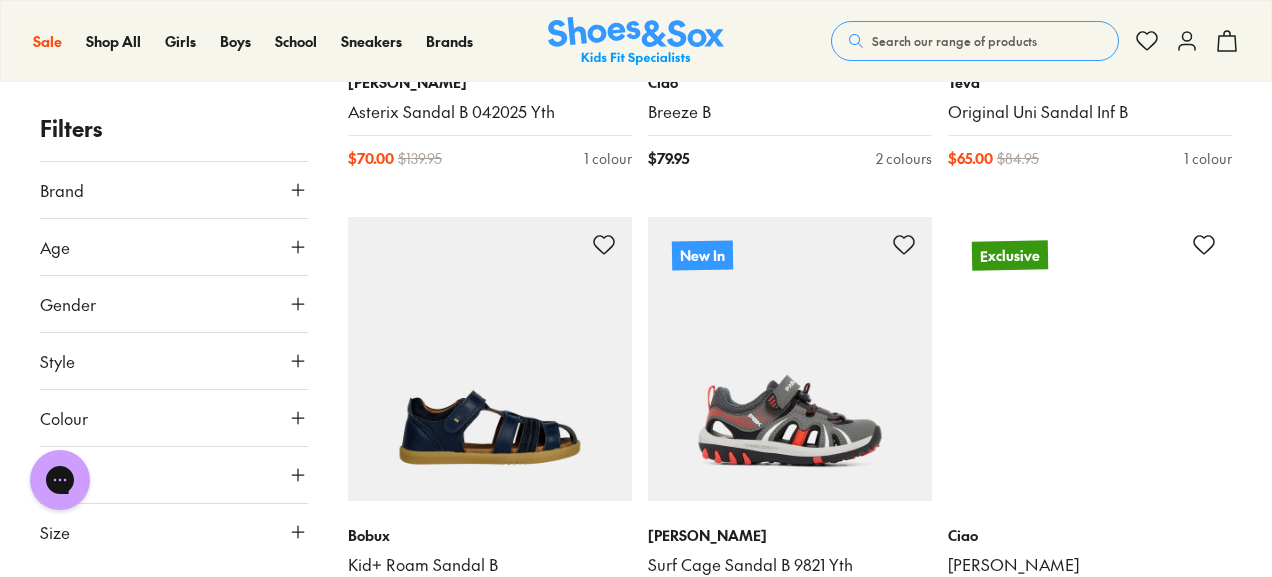 type on "***" 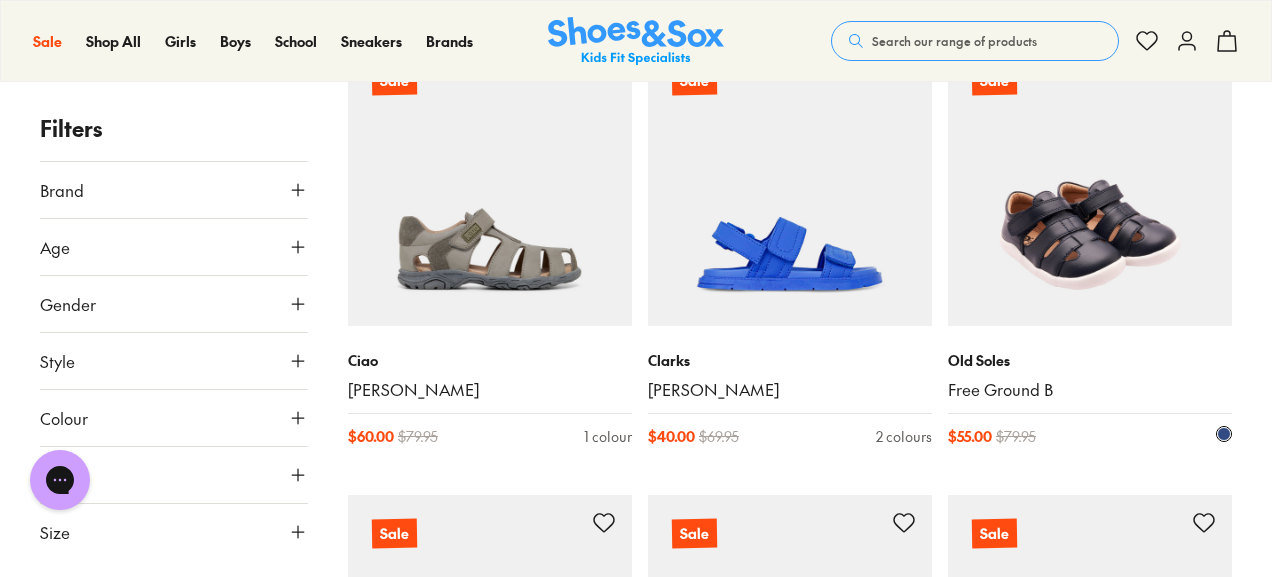 scroll, scrollTop: 8100, scrollLeft: 0, axis: vertical 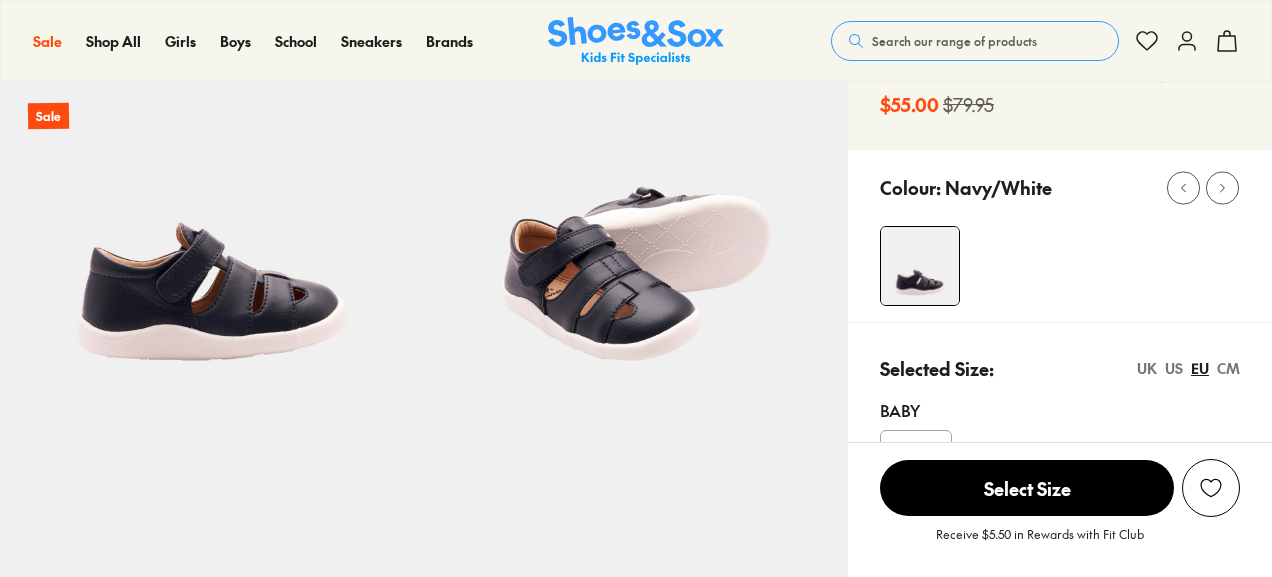 select on "*" 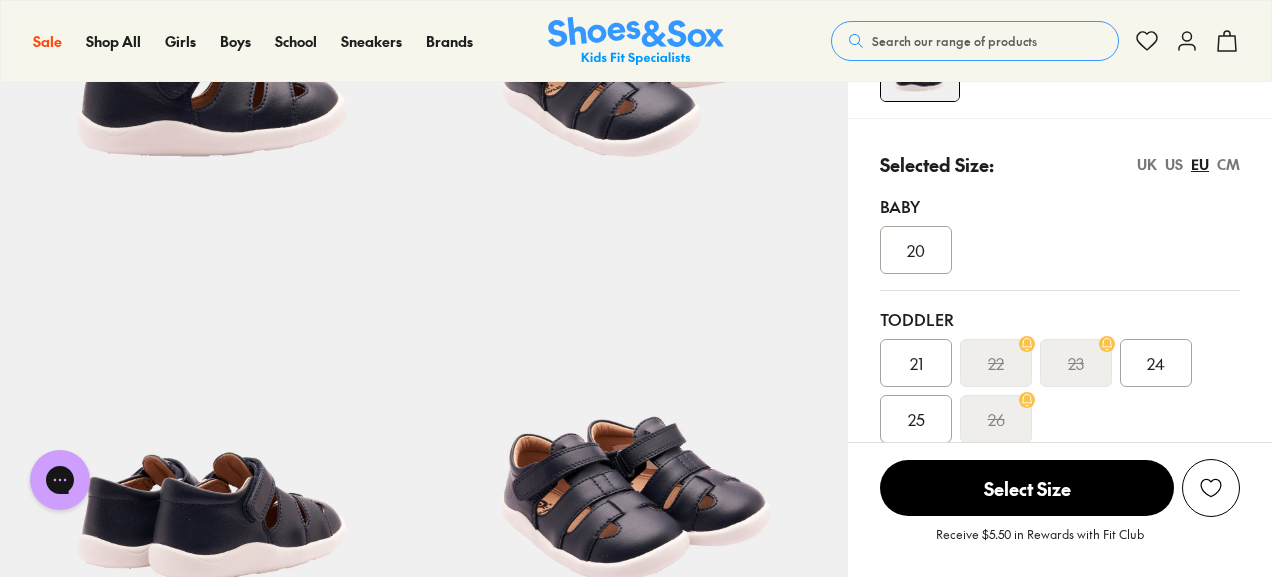 scroll, scrollTop: 336, scrollLeft: 0, axis: vertical 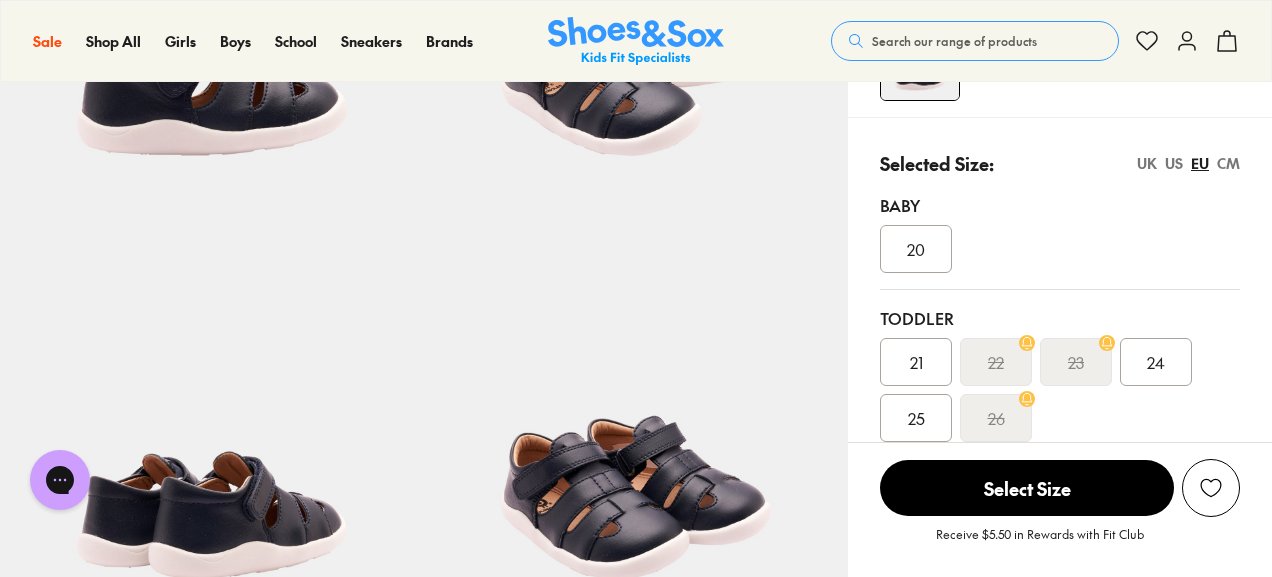 click on "UK" at bounding box center (1147, 163) 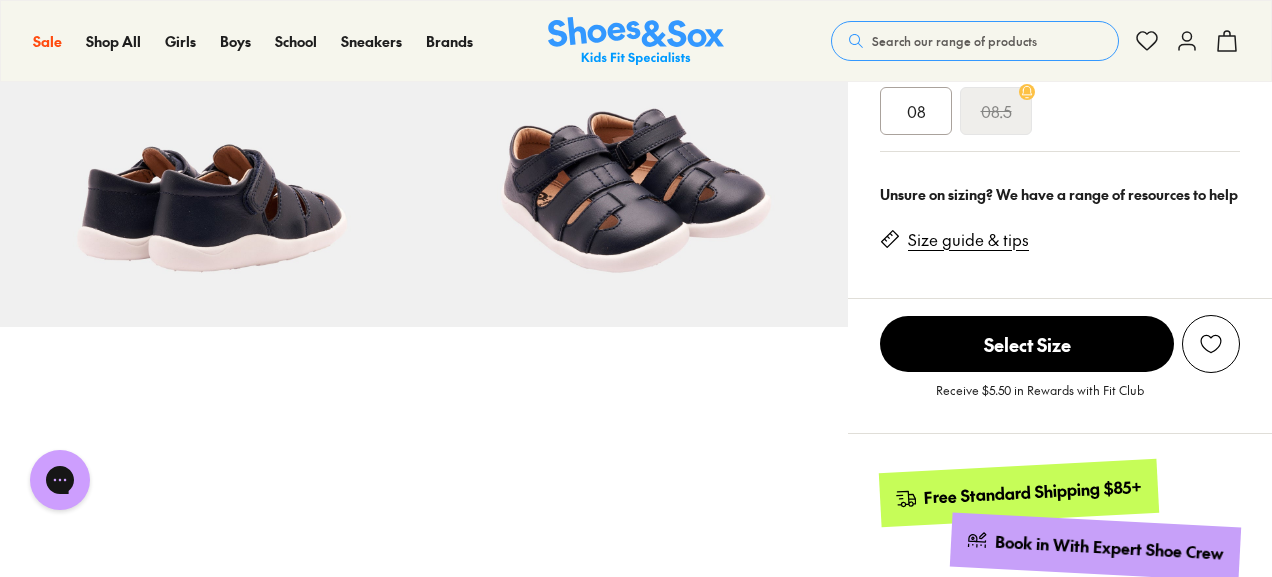 scroll, scrollTop: 644, scrollLeft: 0, axis: vertical 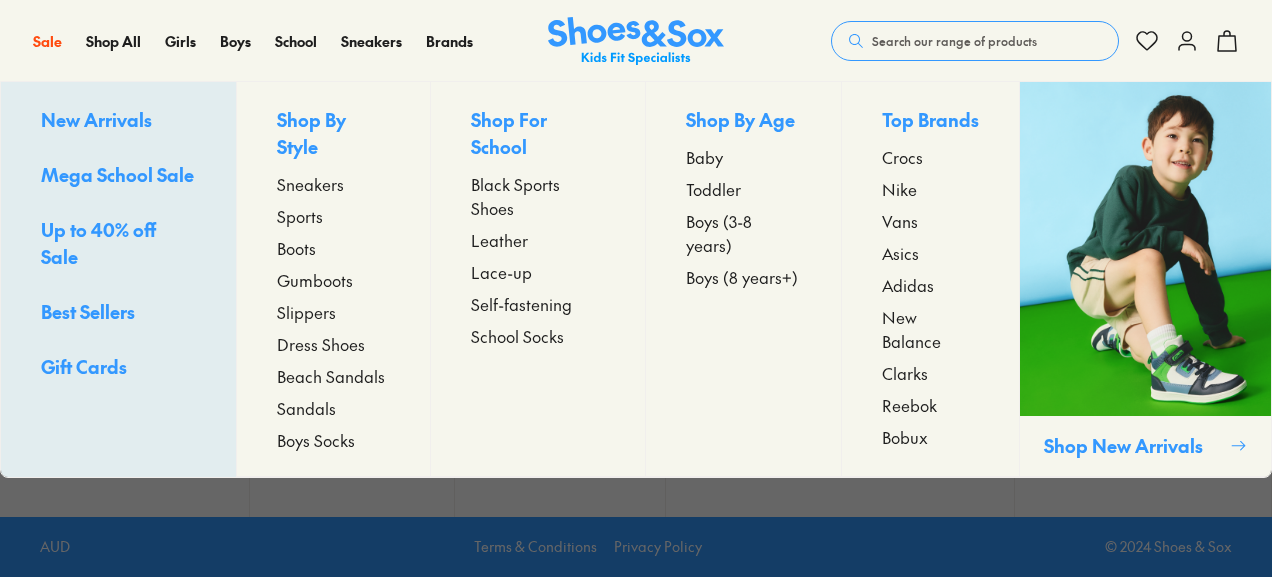 type on "***" 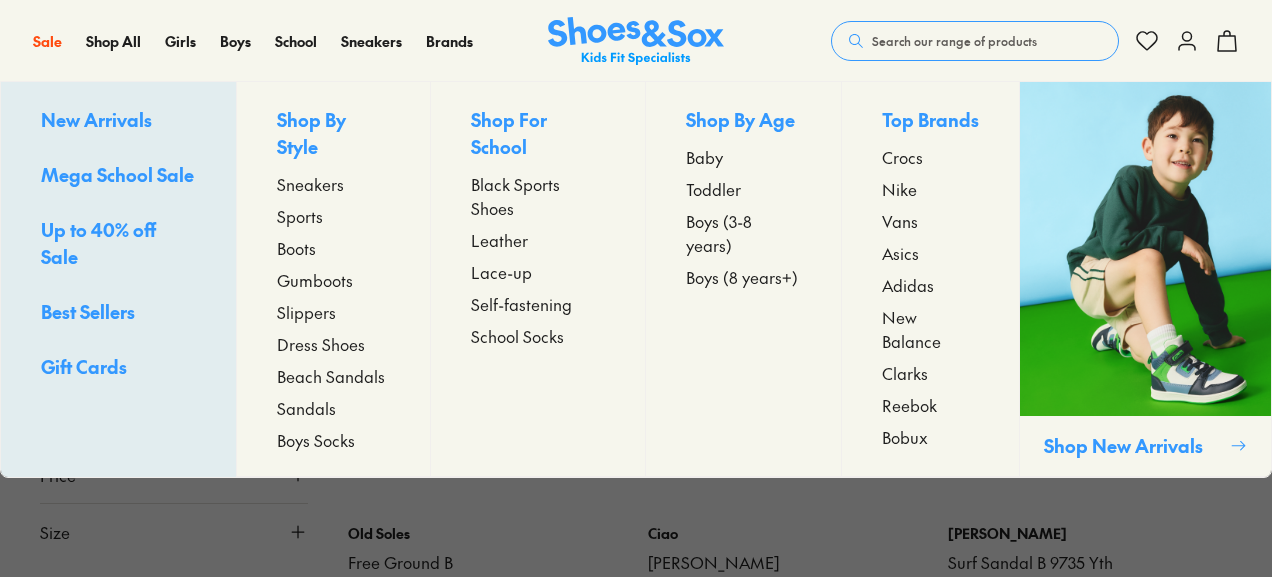 scroll, scrollTop: 0, scrollLeft: 0, axis: both 